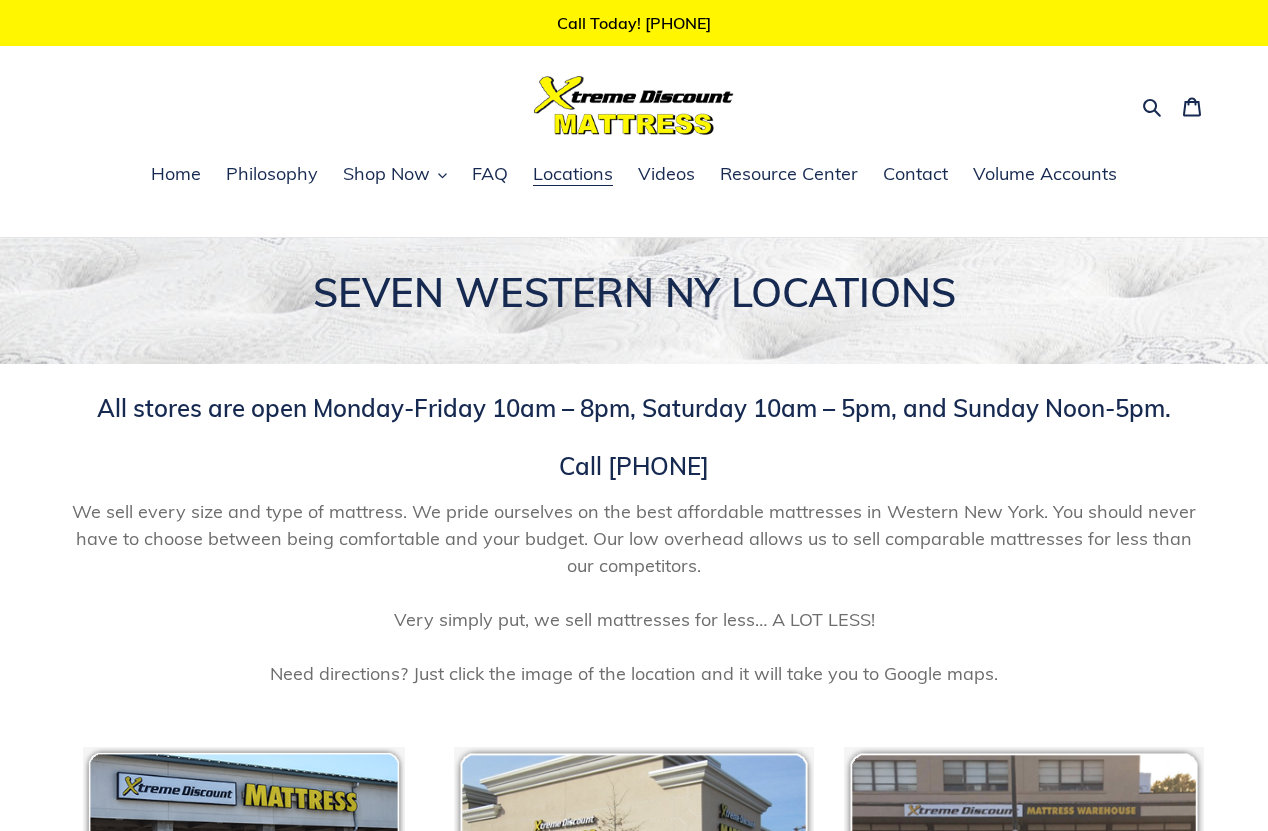 scroll, scrollTop: 0, scrollLeft: 0, axis: both 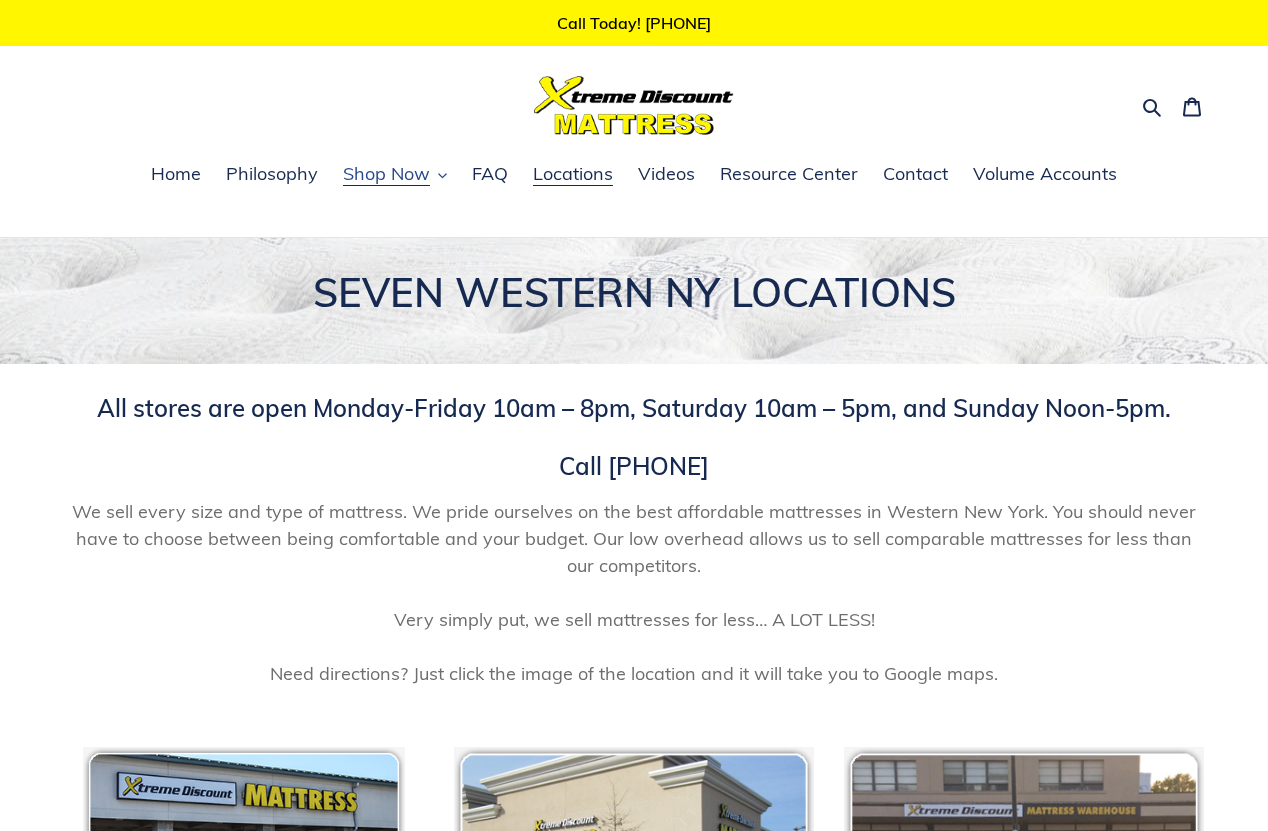 click on "Shop Now" at bounding box center [386, 174] 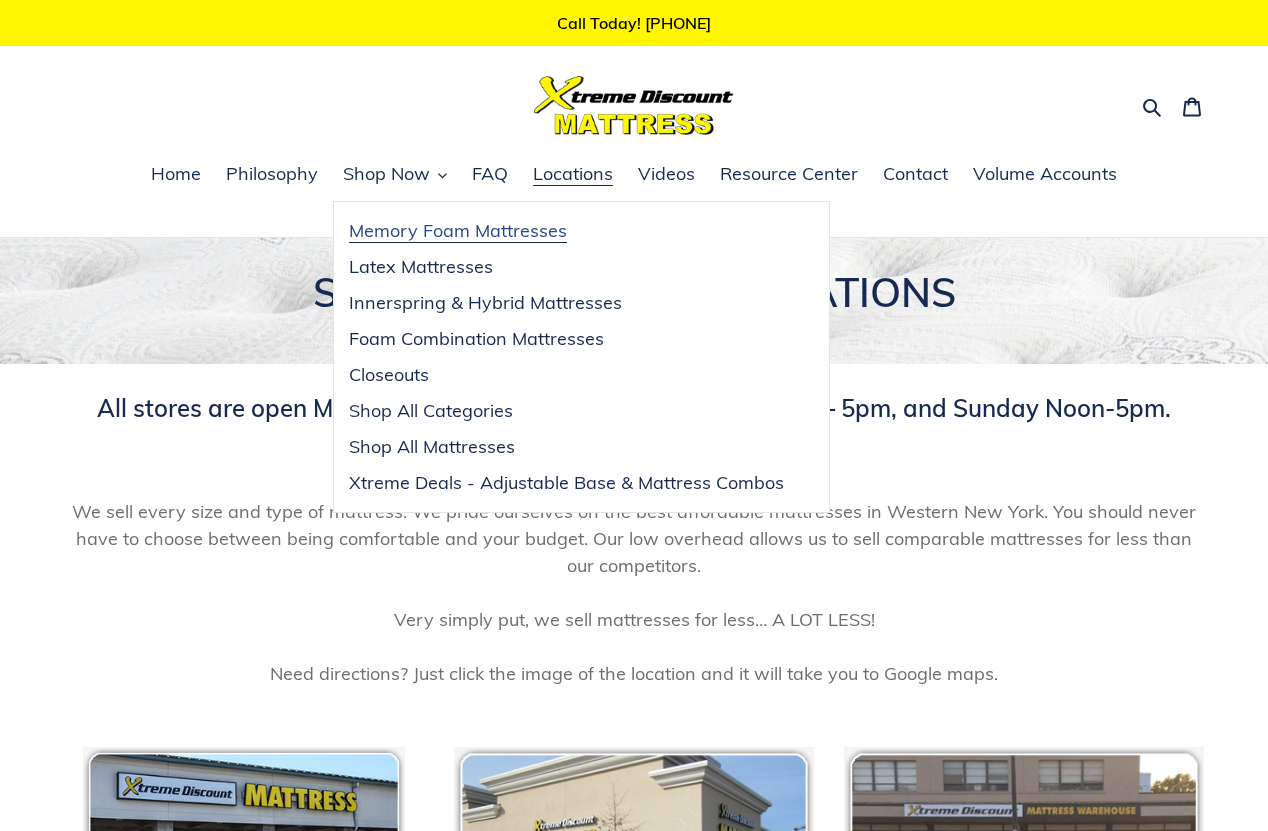 click on "Memory Foam Mattresses" at bounding box center (458, 231) 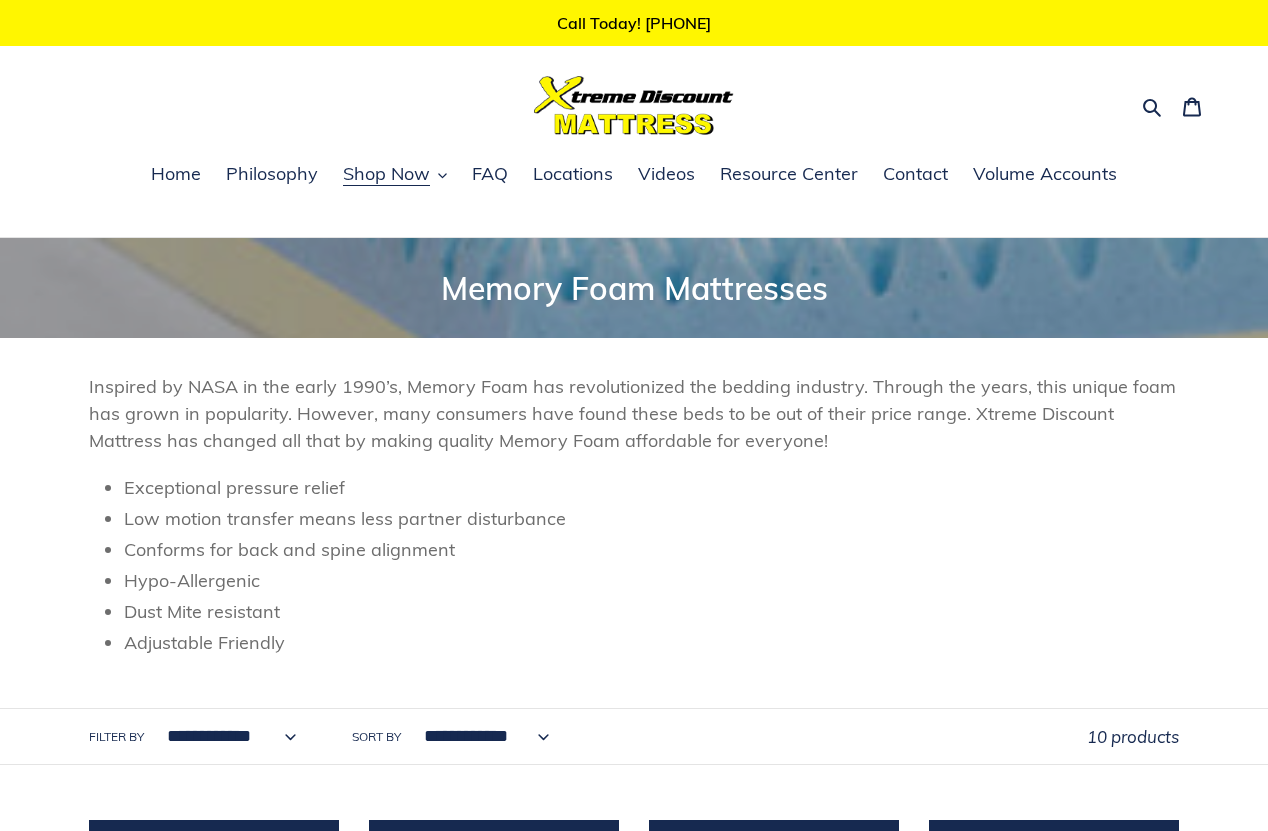 scroll, scrollTop: 0, scrollLeft: 0, axis: both 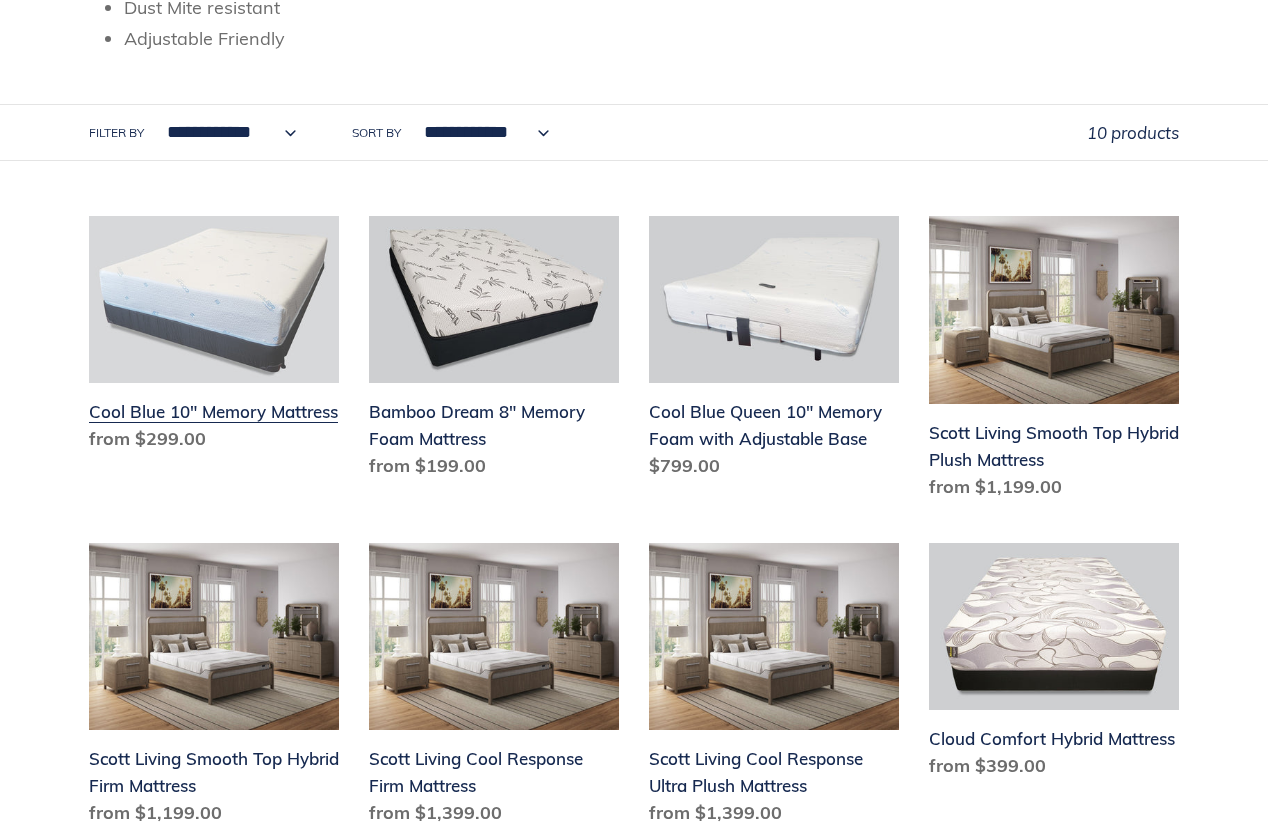 click on "Cool Blue 10" Memory Mattress" at bounding box center (214, 338) 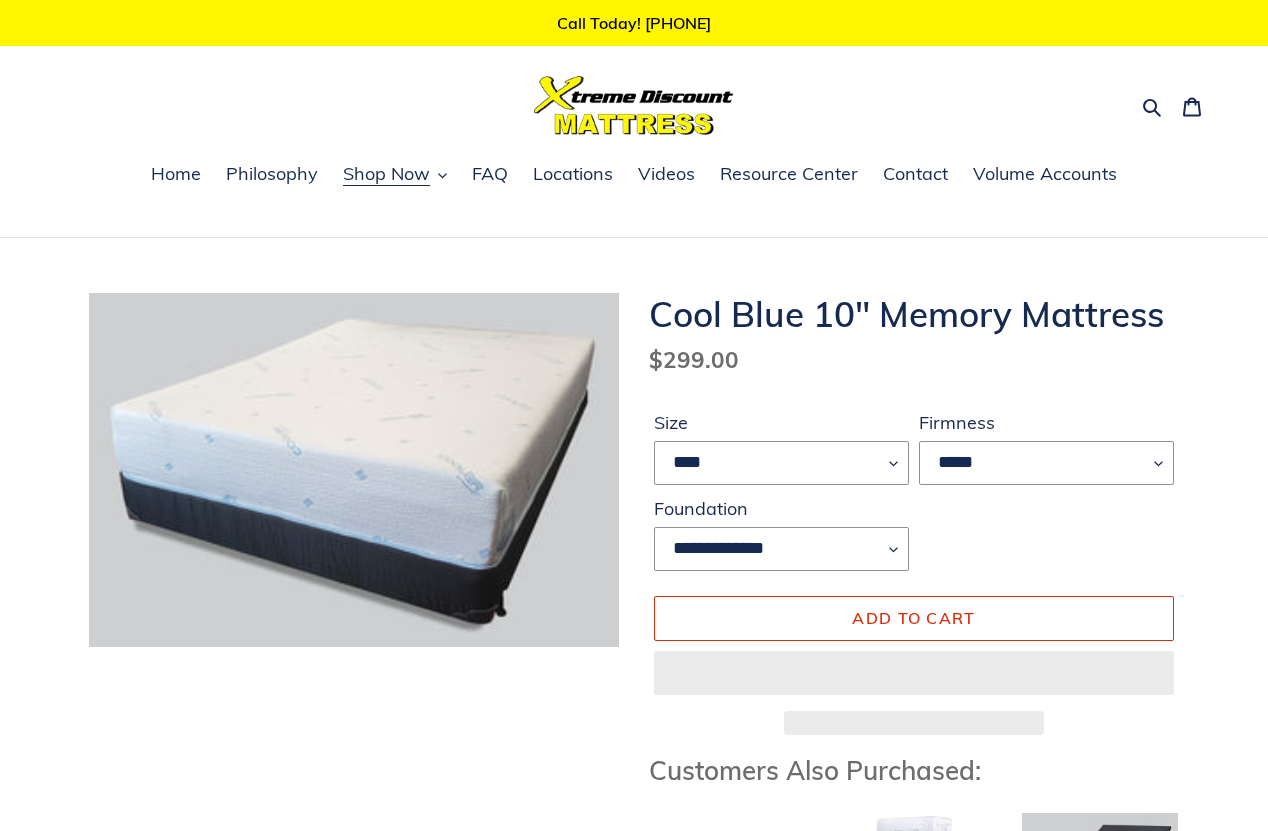 scroll, scrollTop: 0, scrollLeft: 0, axis: both 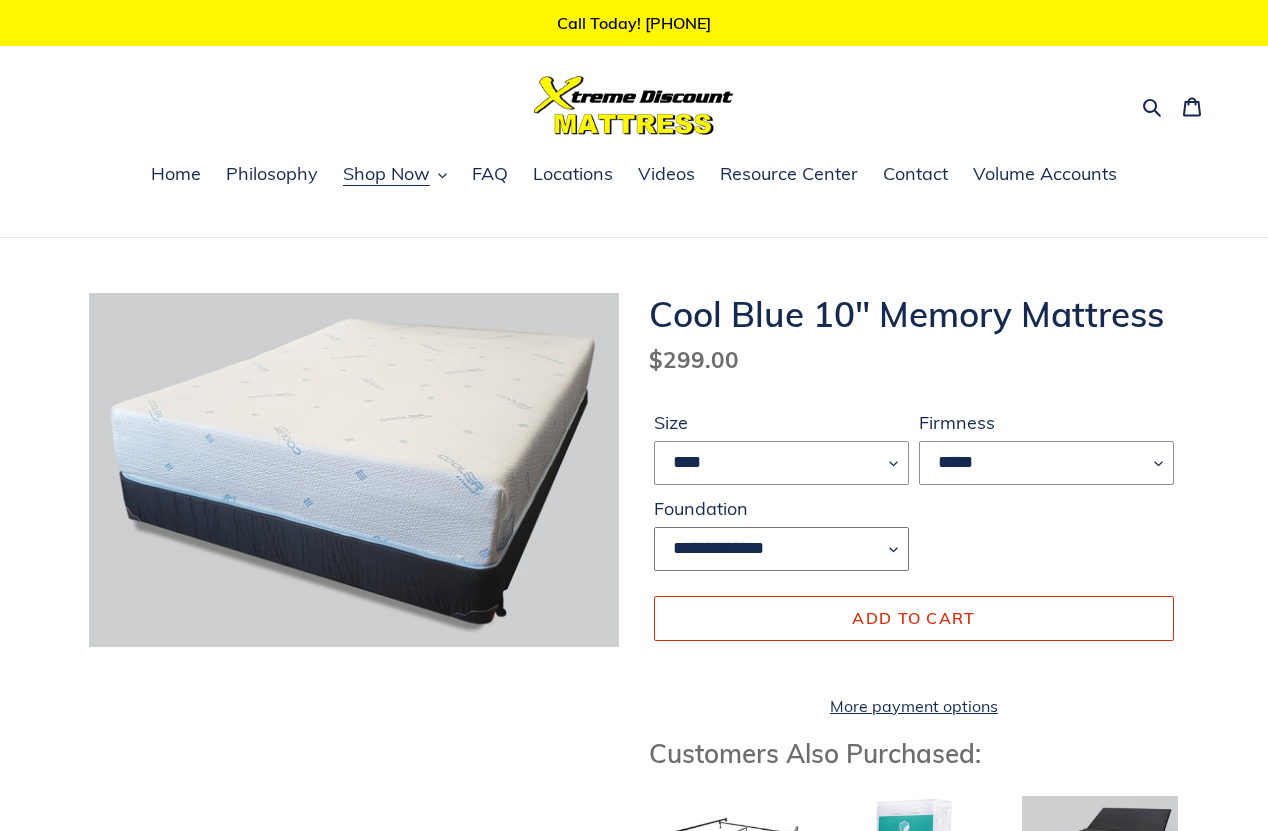 click on "**********" at bounding box center (781, 549) 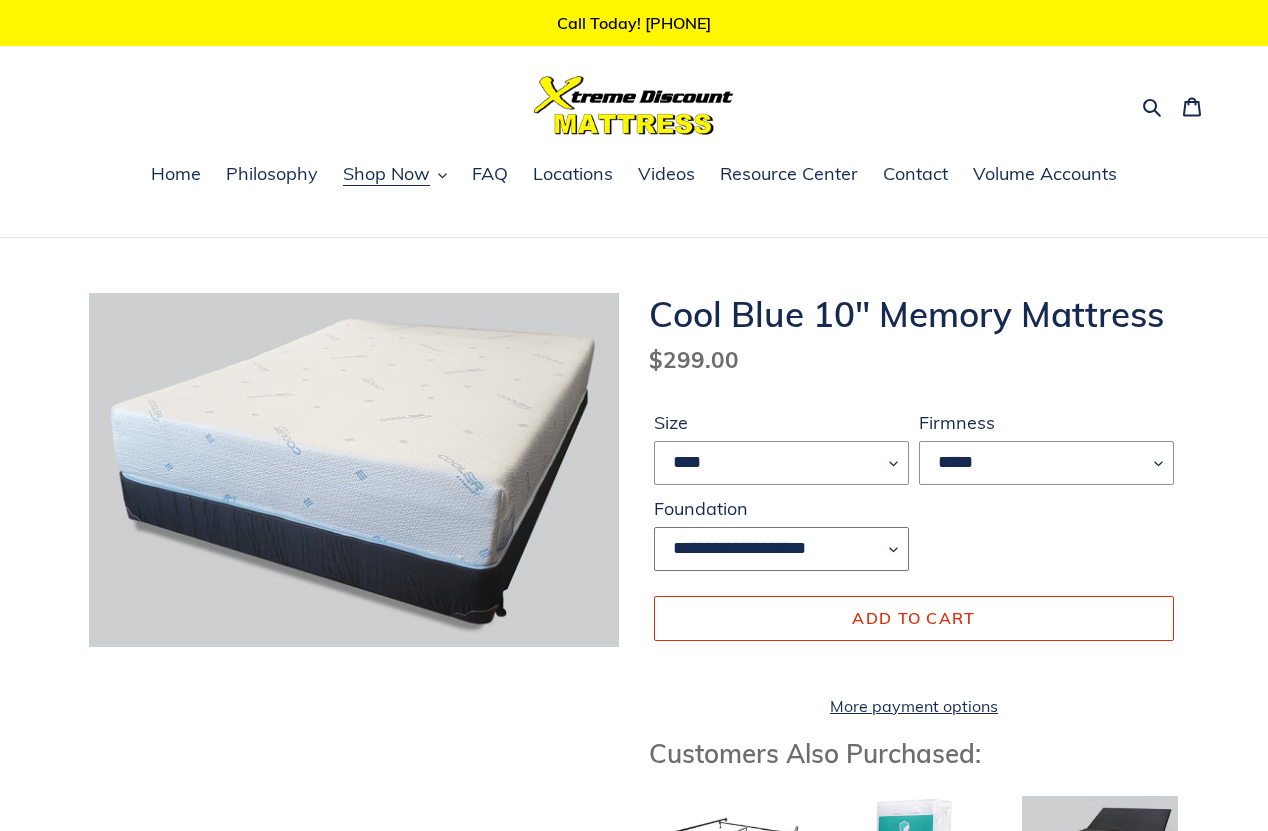click on "**********" at bounding box center [781, 549] 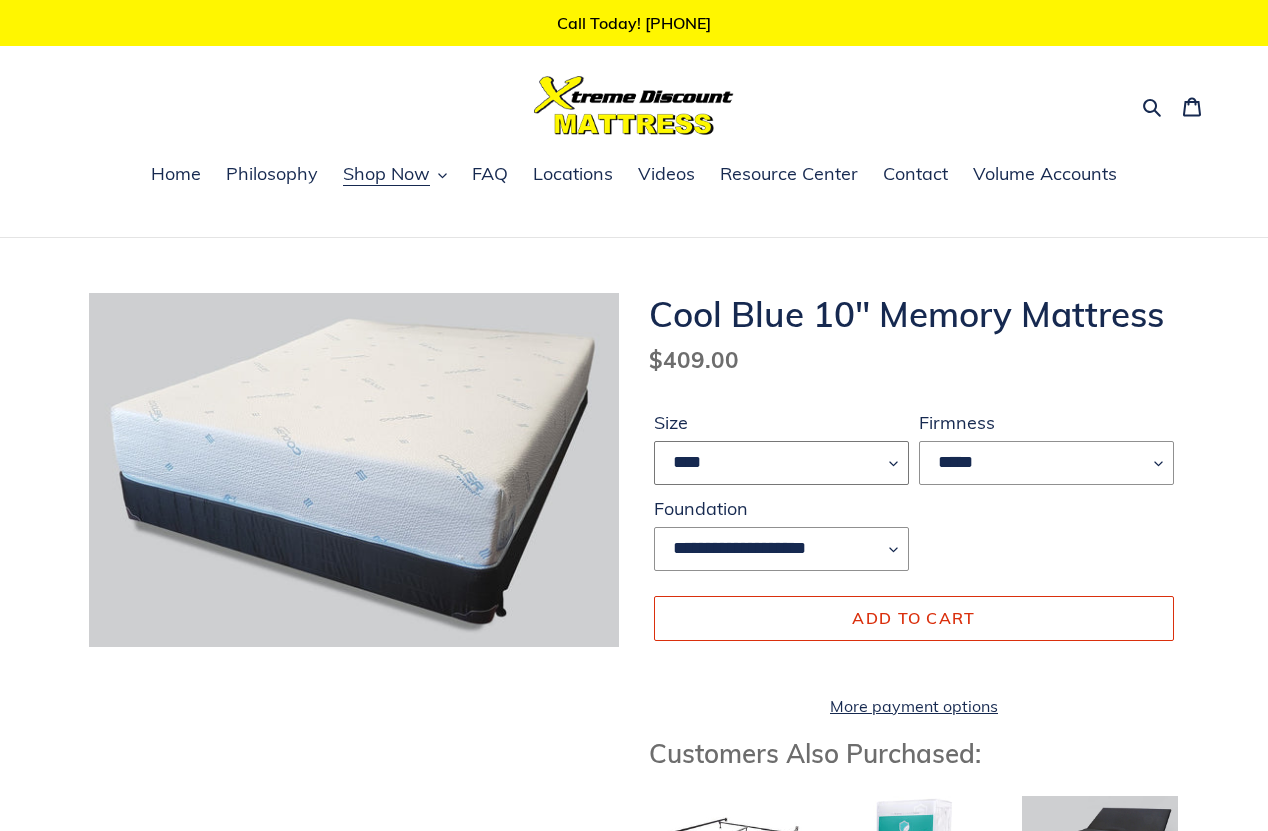 click on "**** ******* **** ***** ****" at bounding box center (781, 463) 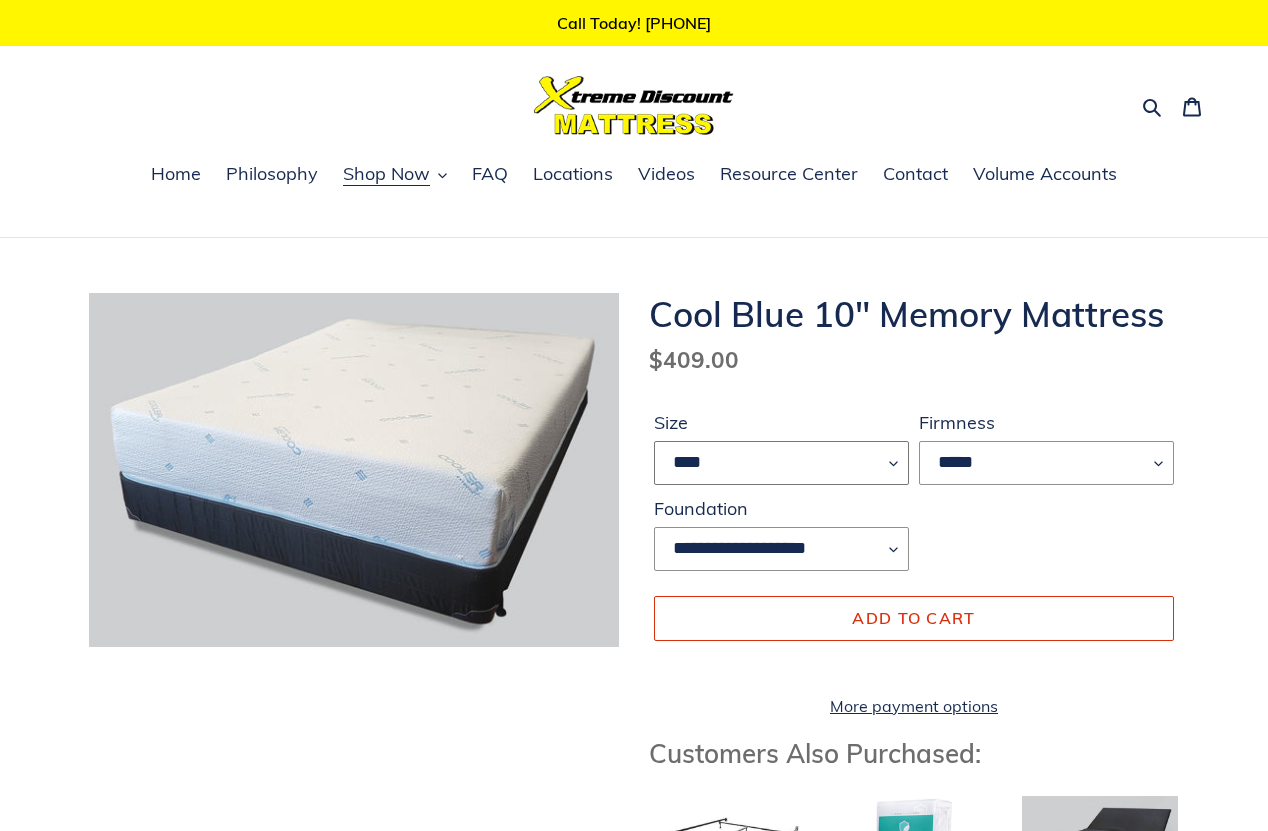 select on "****" 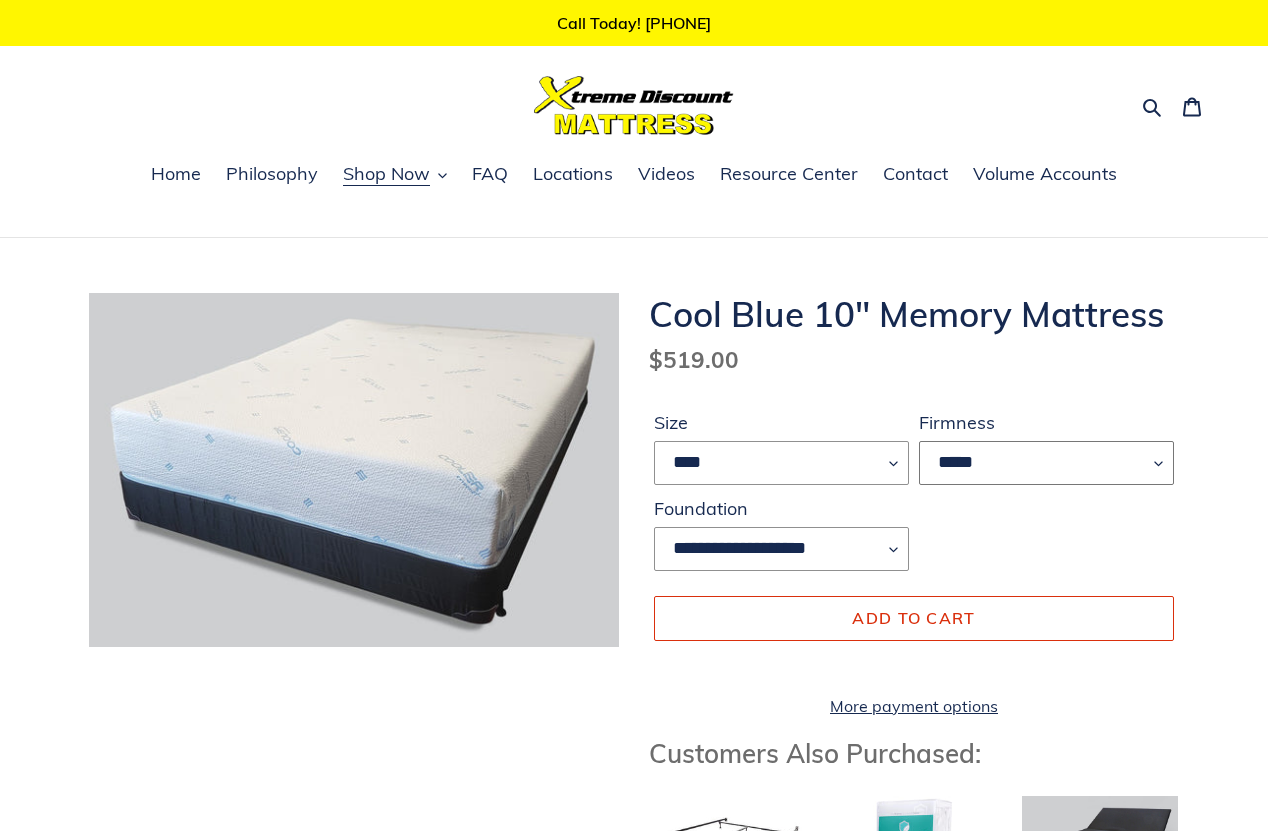 click on "*****" at bounding box center (1046, 463) 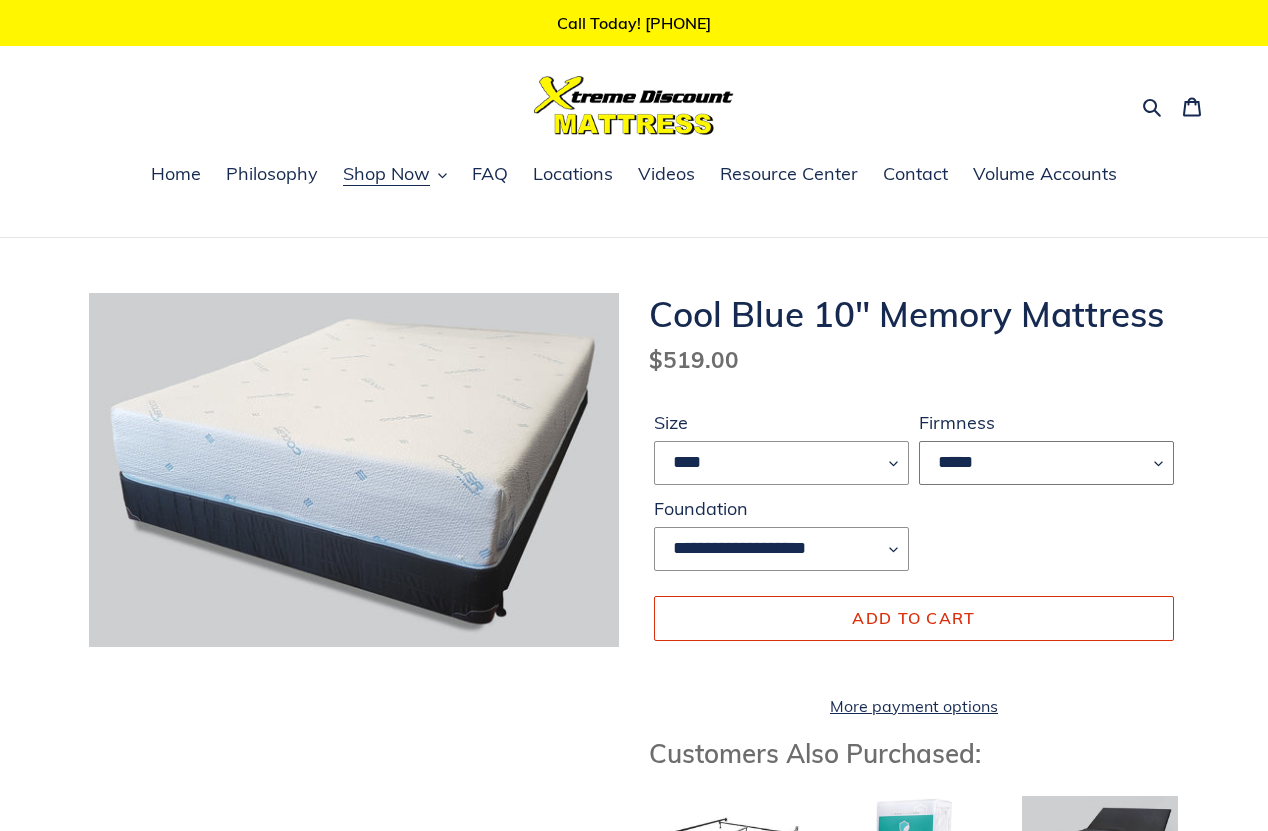 click on "*****" at bounding box center (1046, 463) 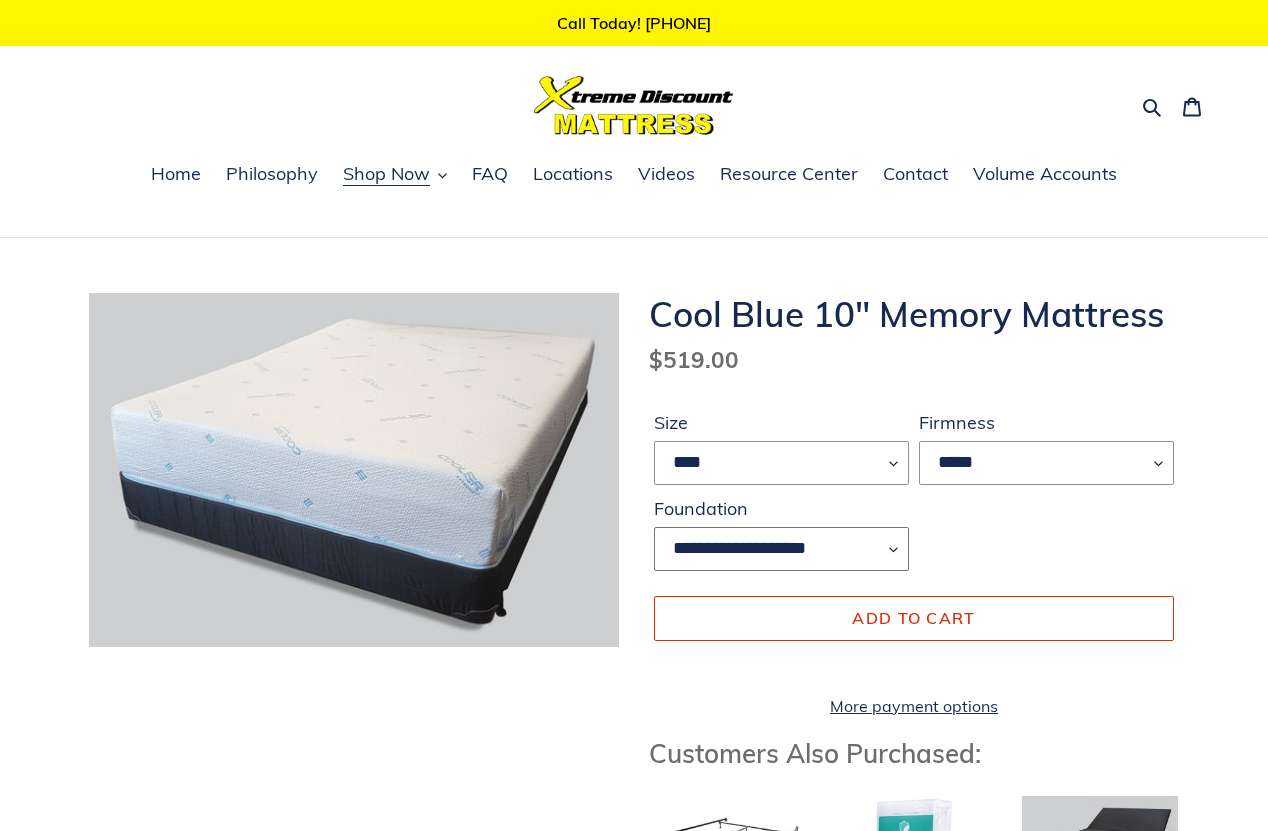 click on "**********" at bounding box center (781, 549) 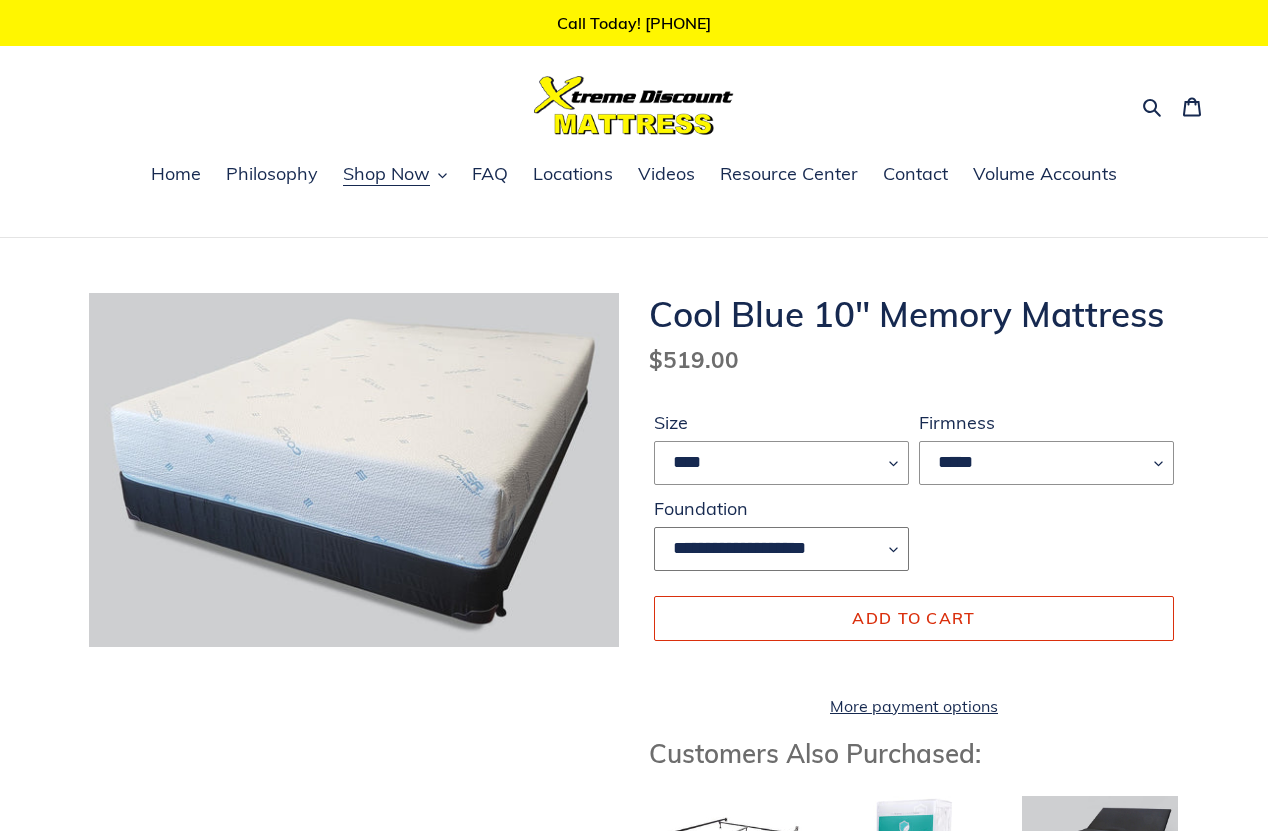 select on "**********" 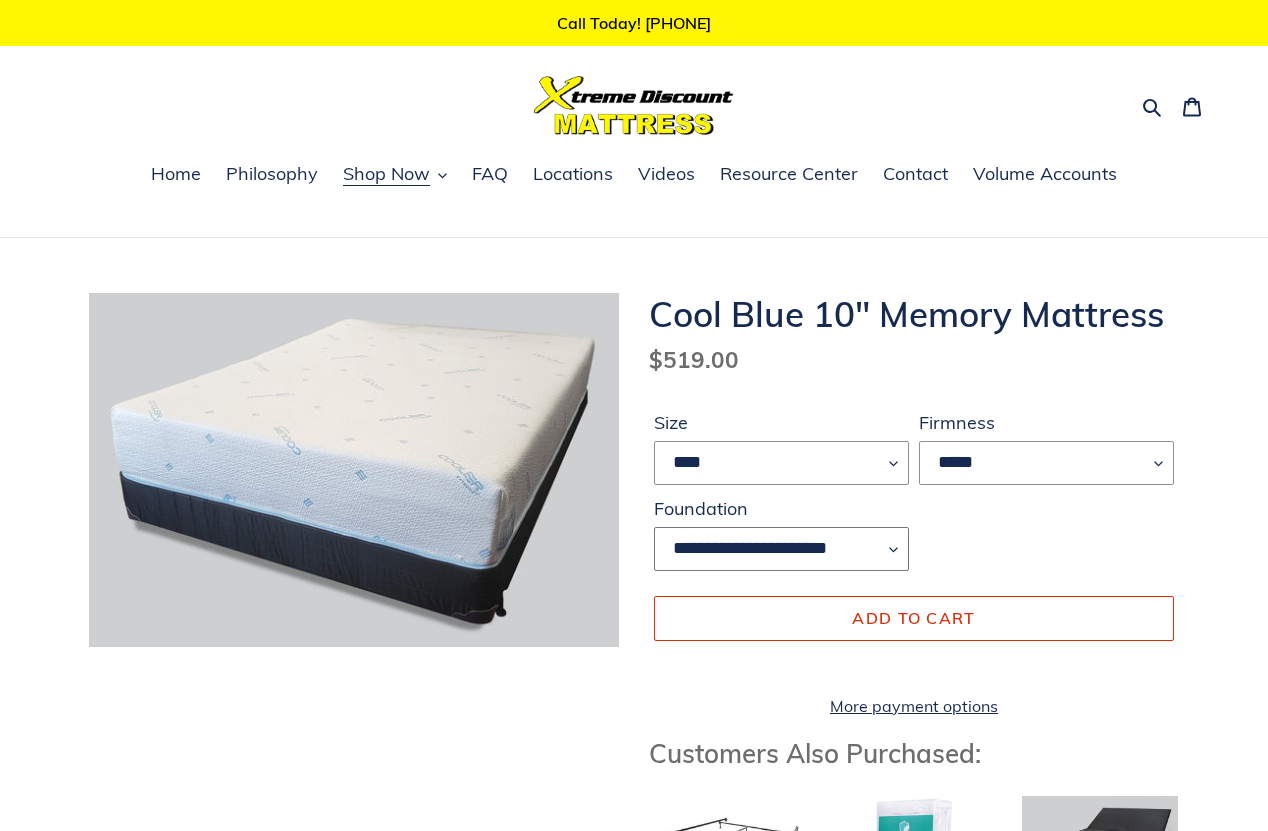 click on "**********" at bounding box center (781, 549) 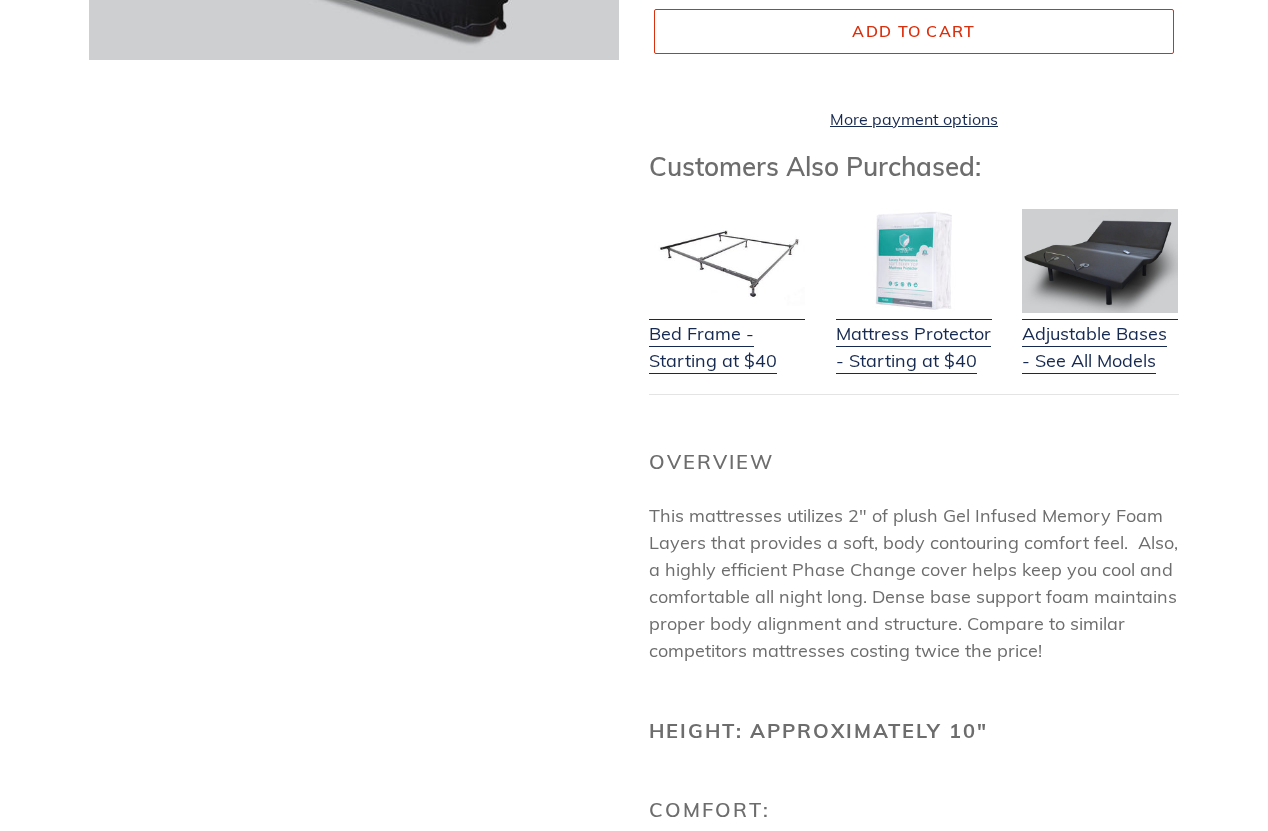 scroll, scrollTop: 0, scrollLeft: 0, axis: both 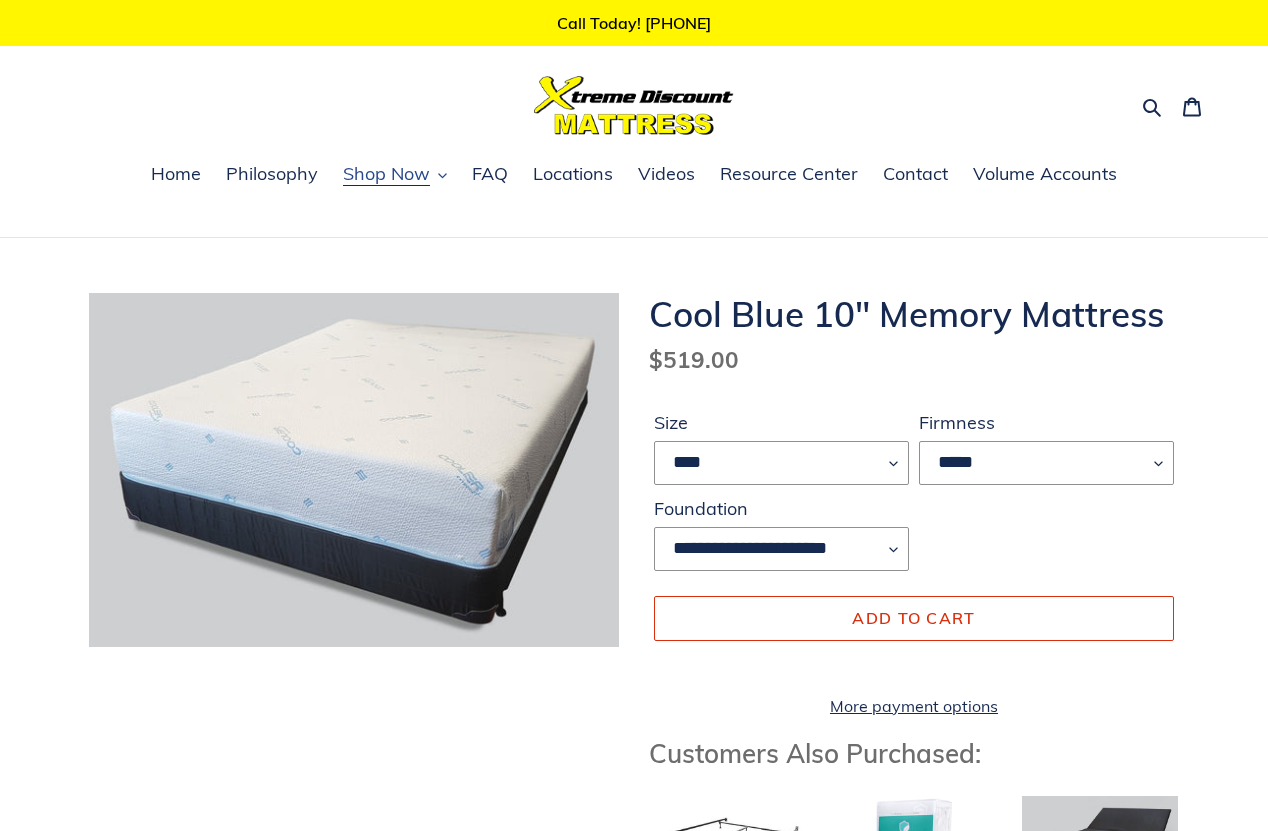 click on "Shop Now" at bounding box center [386, 174] 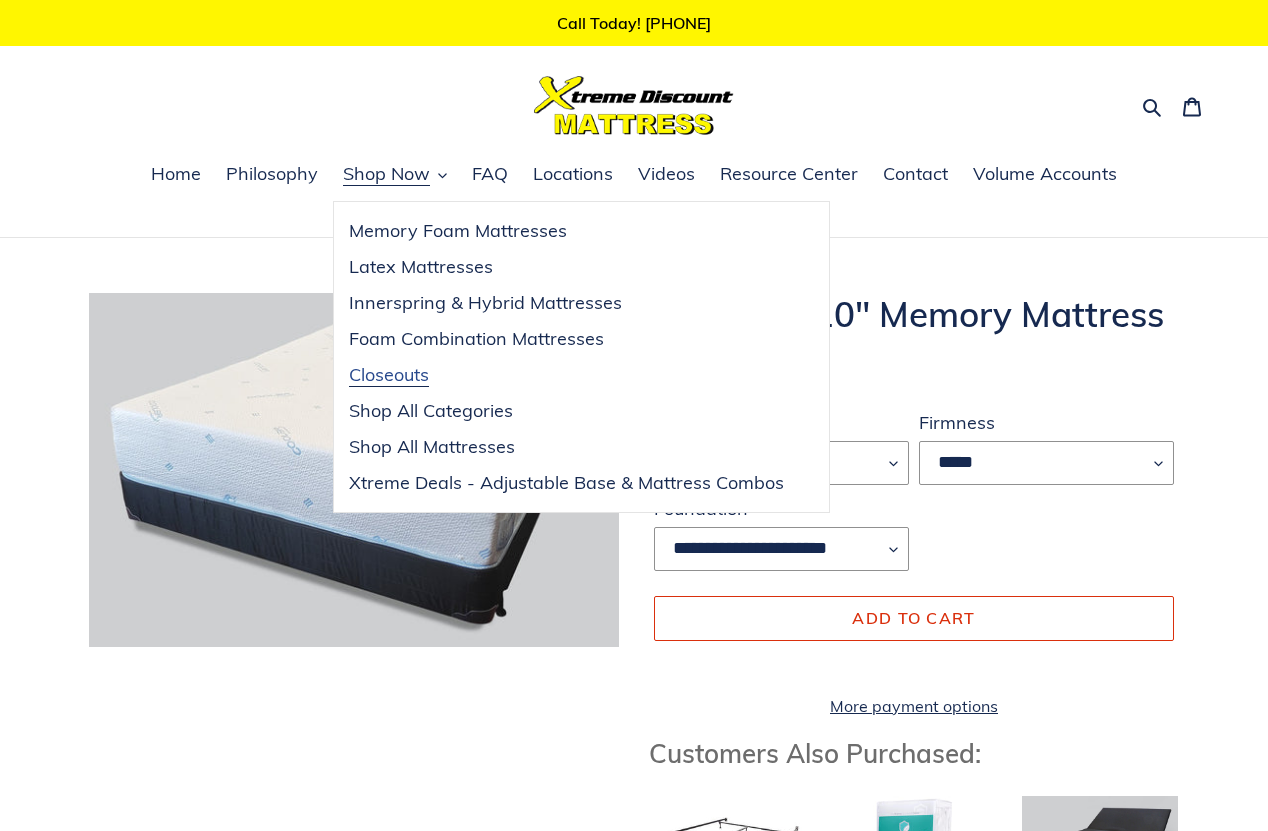 click on "Closeouts" at bounding box center (389, 375) 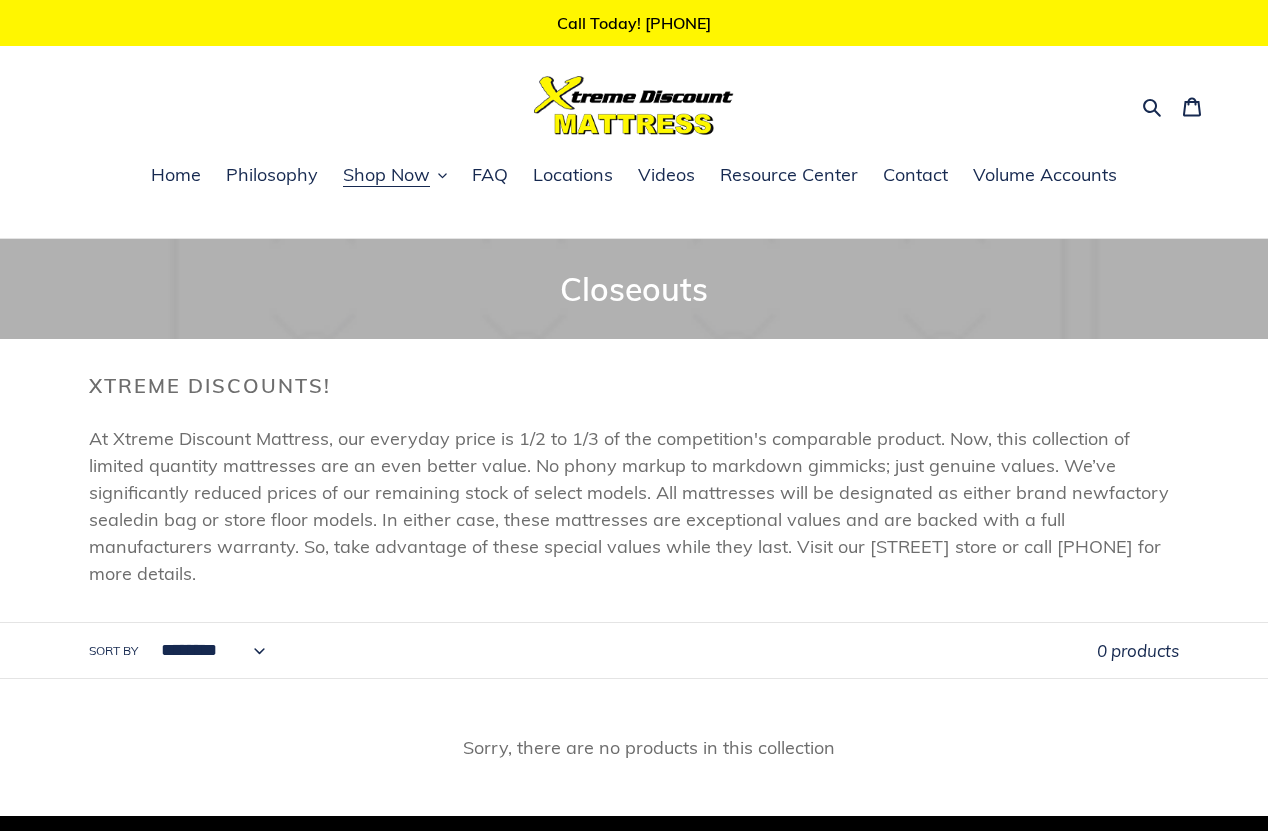 scroll, scrollTop: 0, scrollLeft: 0, axis: both 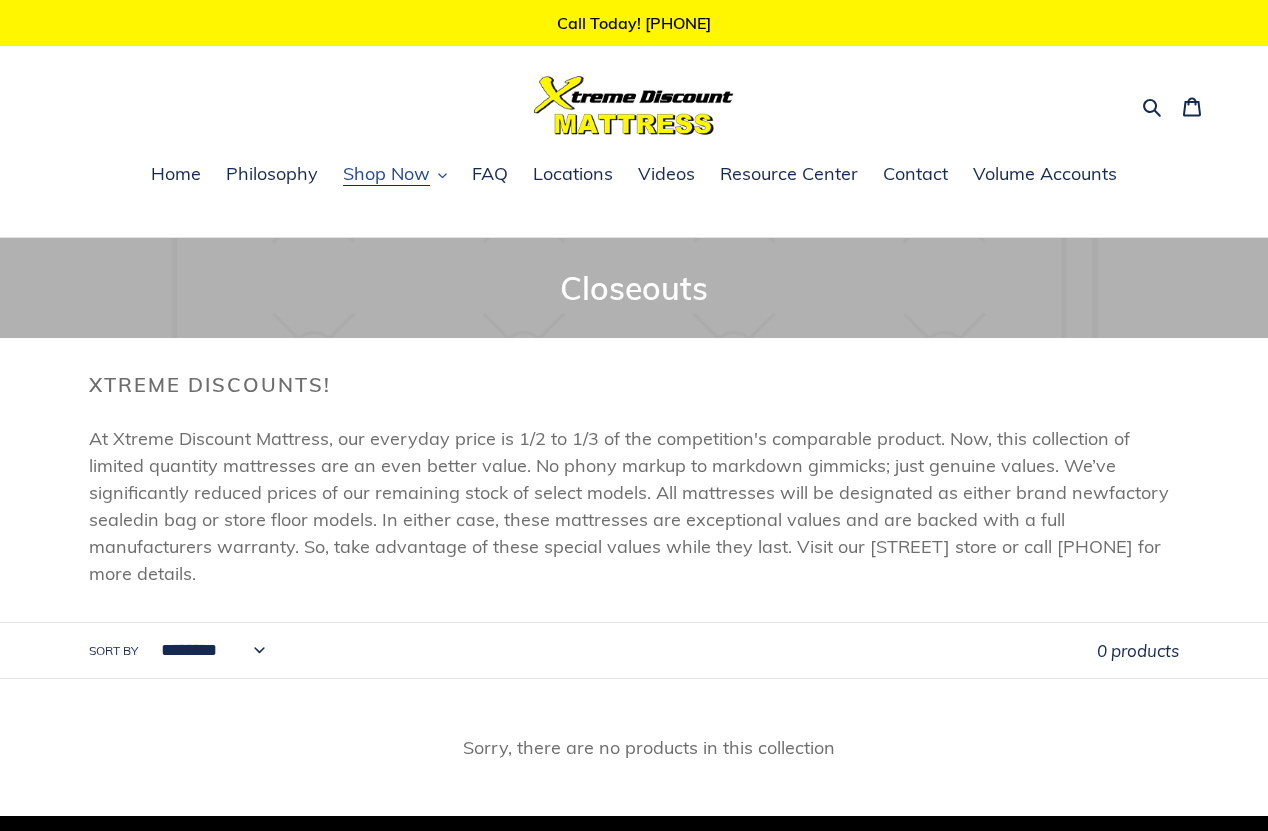 click on "Shop Now" at bounding box center [386, 174] 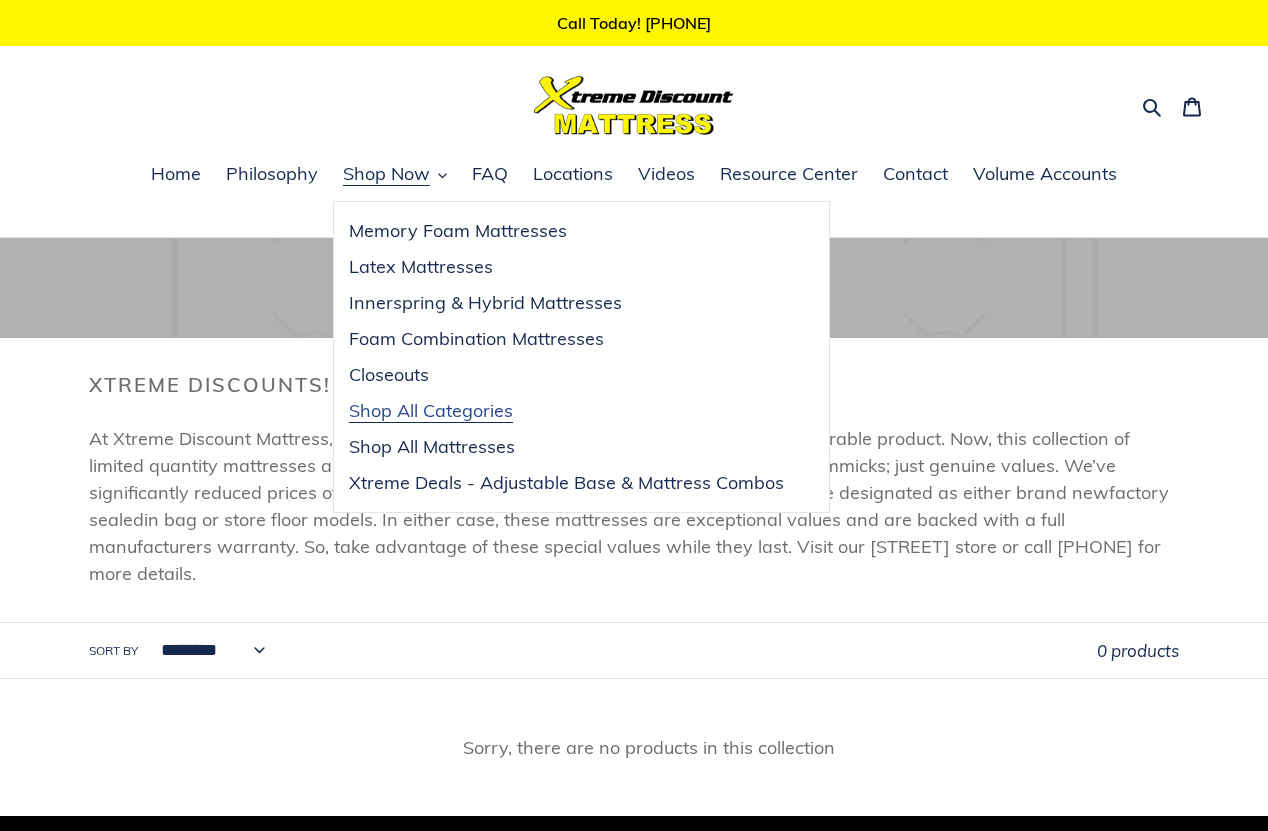 click on "Shop All Categories" at bounding box center (431, 411) 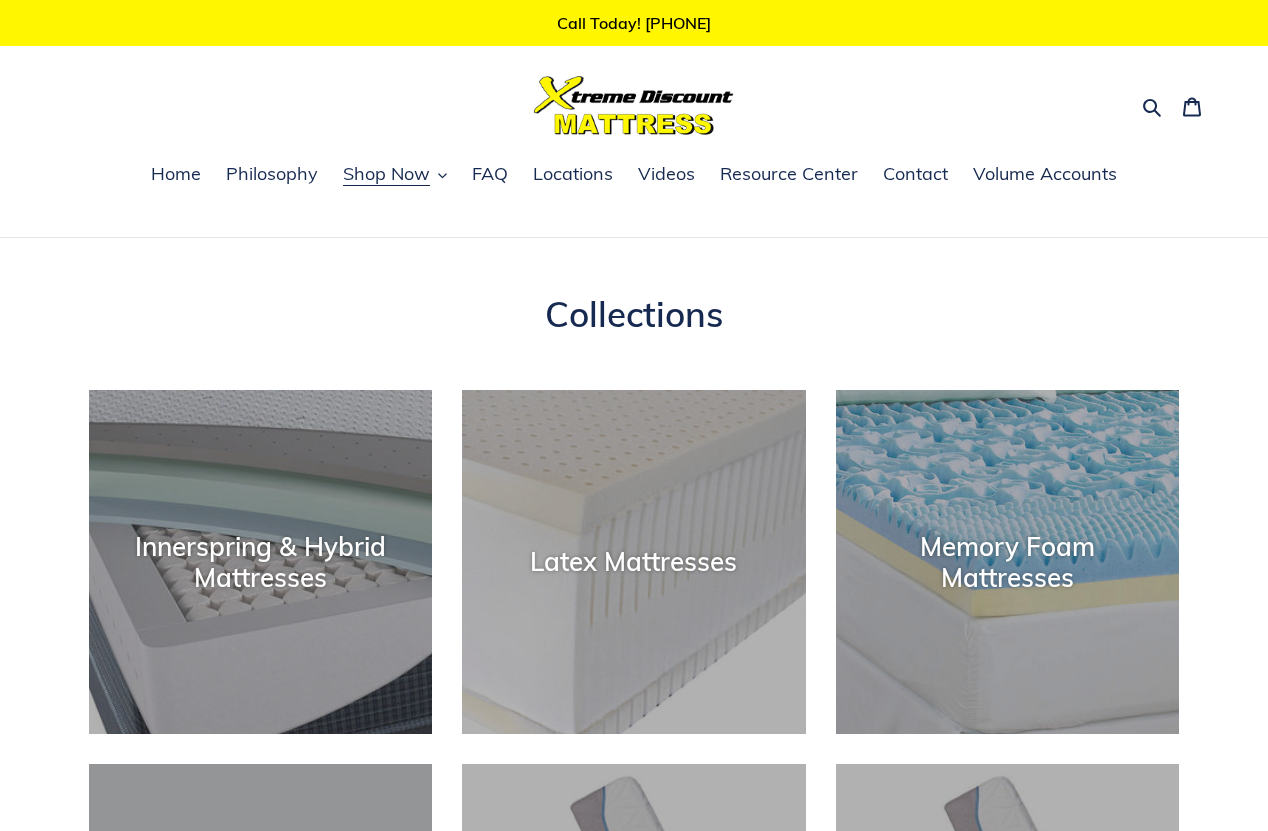 scroll, scrollTop: 0, scrollLeft: 0, axis: both 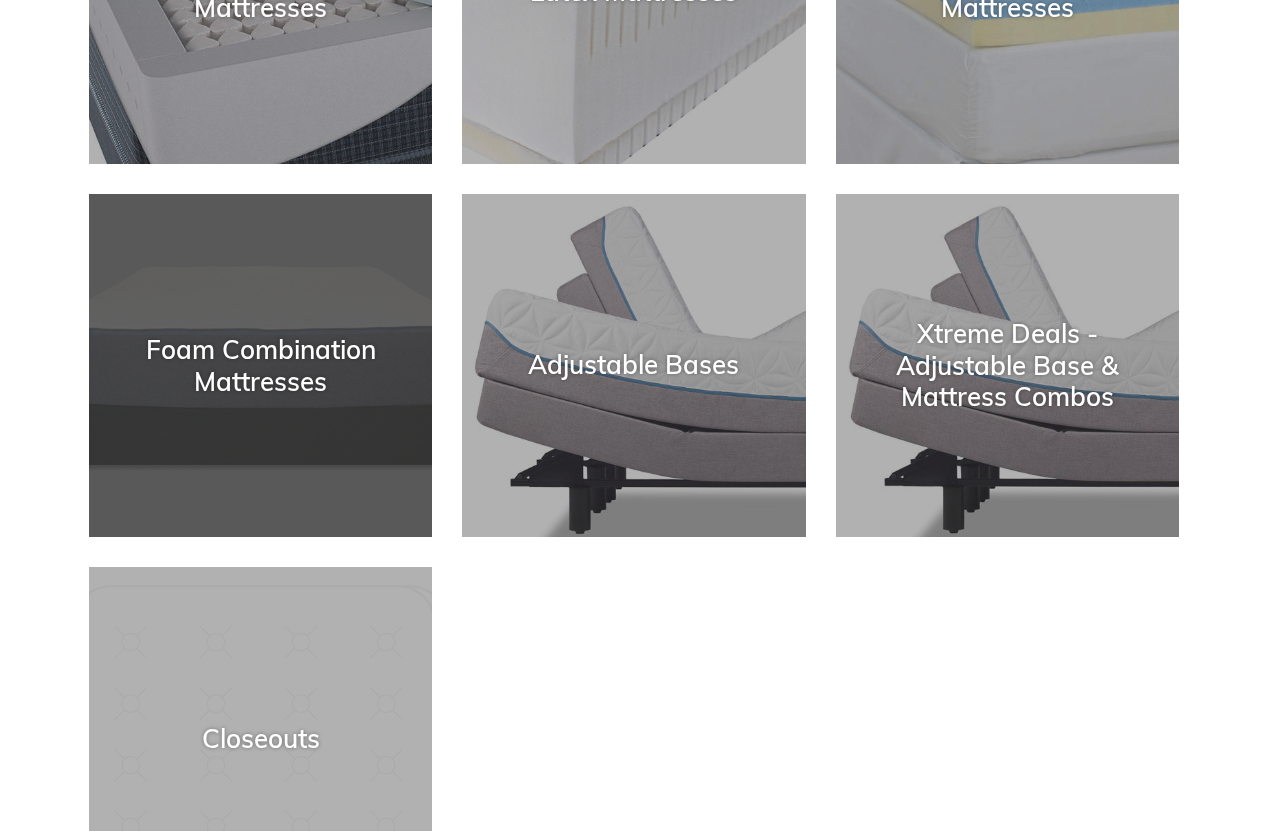 click on "Foam Combination Mattresses" at bounding box center [260, 365] 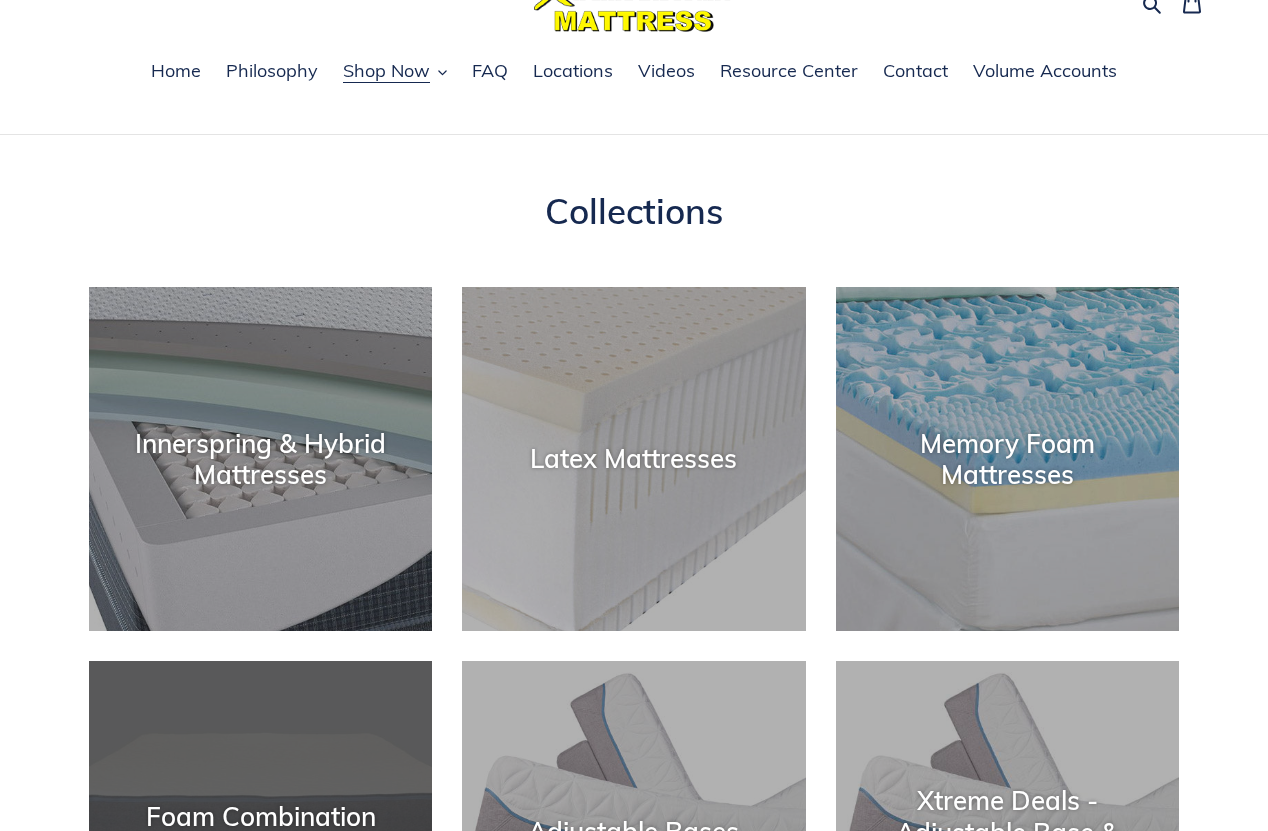 scroll, scrollTop: 0, scrollLeft: 0, axis: both 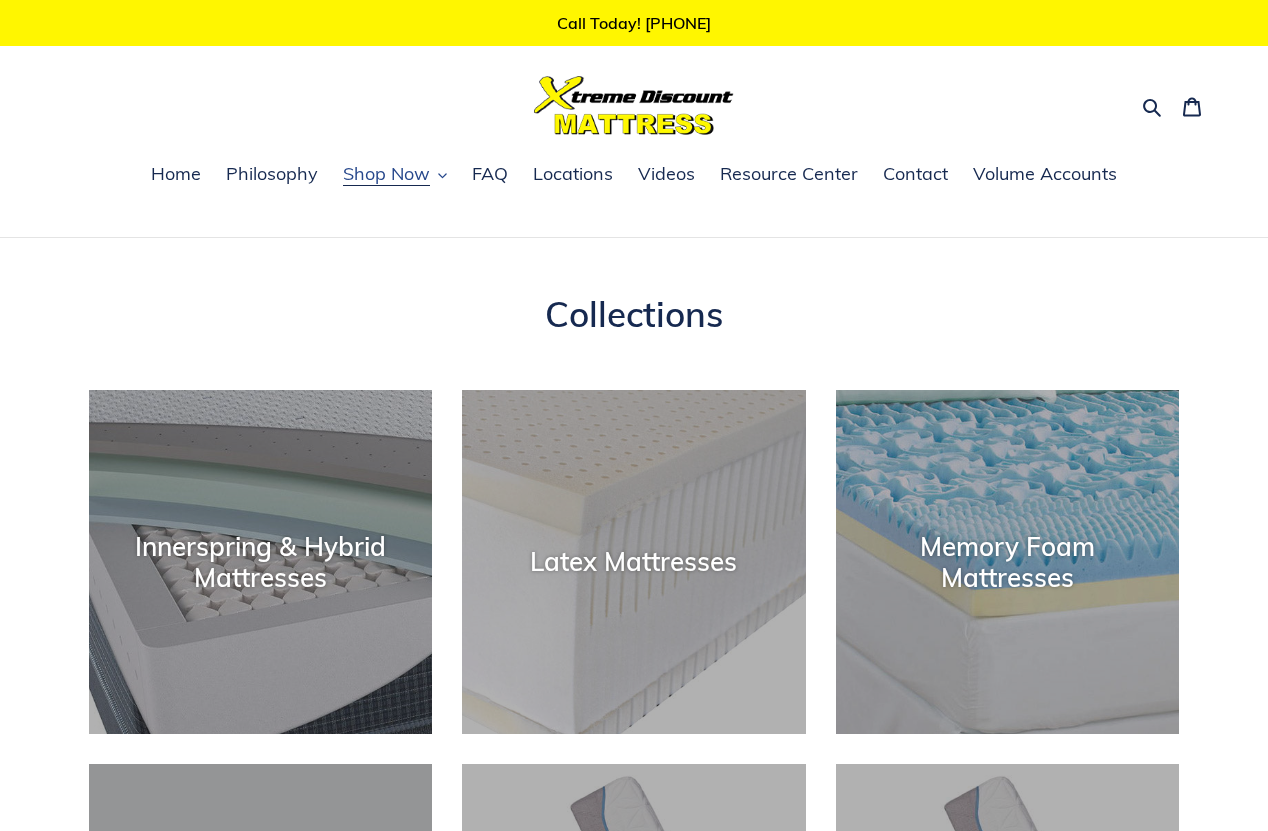 click on "Shop Now" at bounding box center [386, 174] 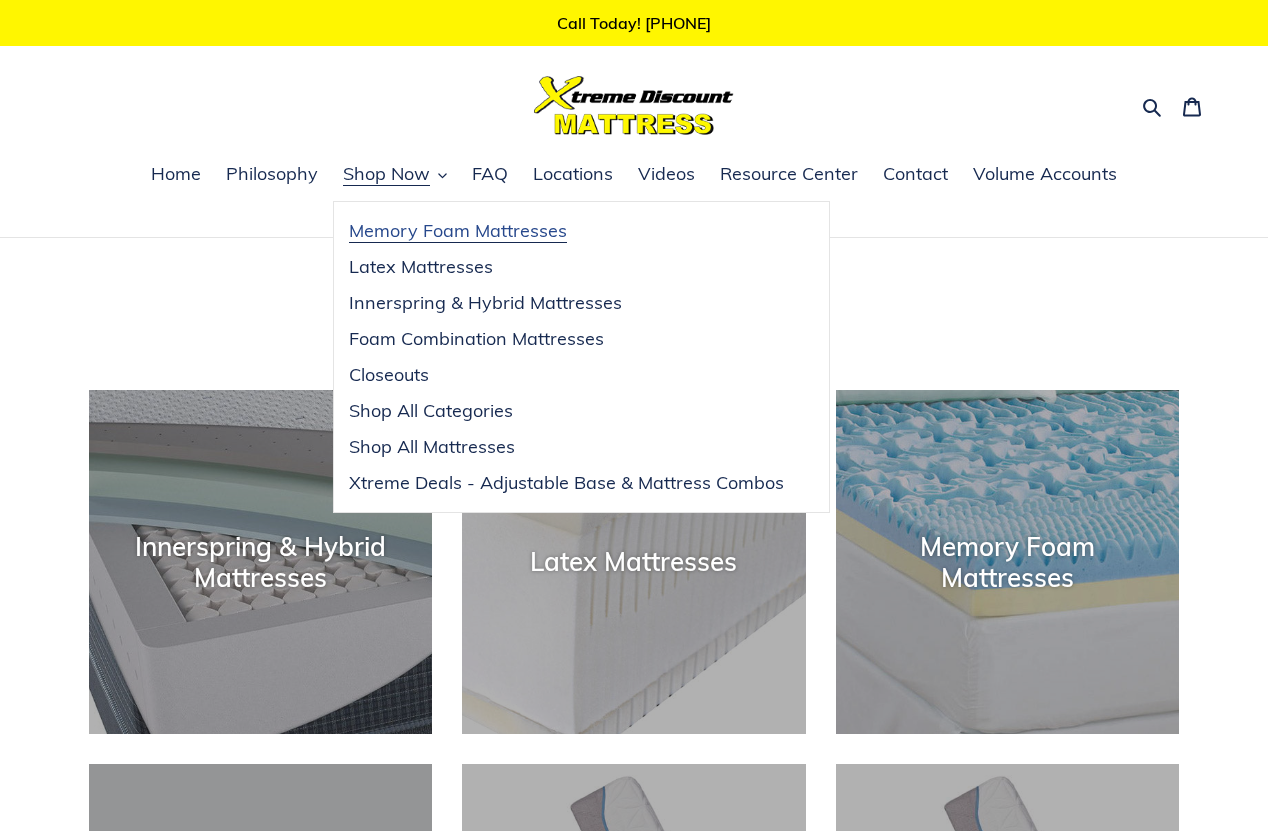 click on "Memory Foam Mattresses" at bounding box center (458, 231) 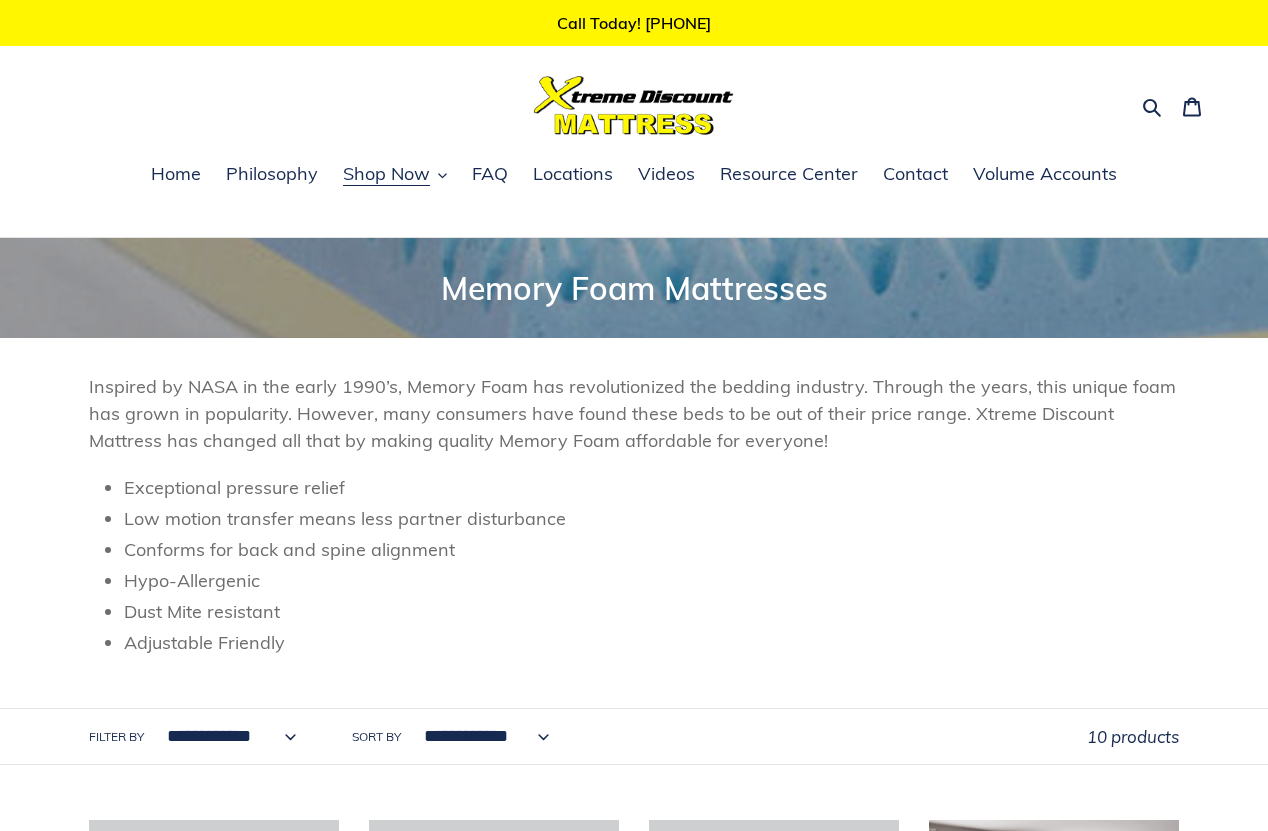 scroll, scrollTop: 0, scrollLeft: 0, axis: both 